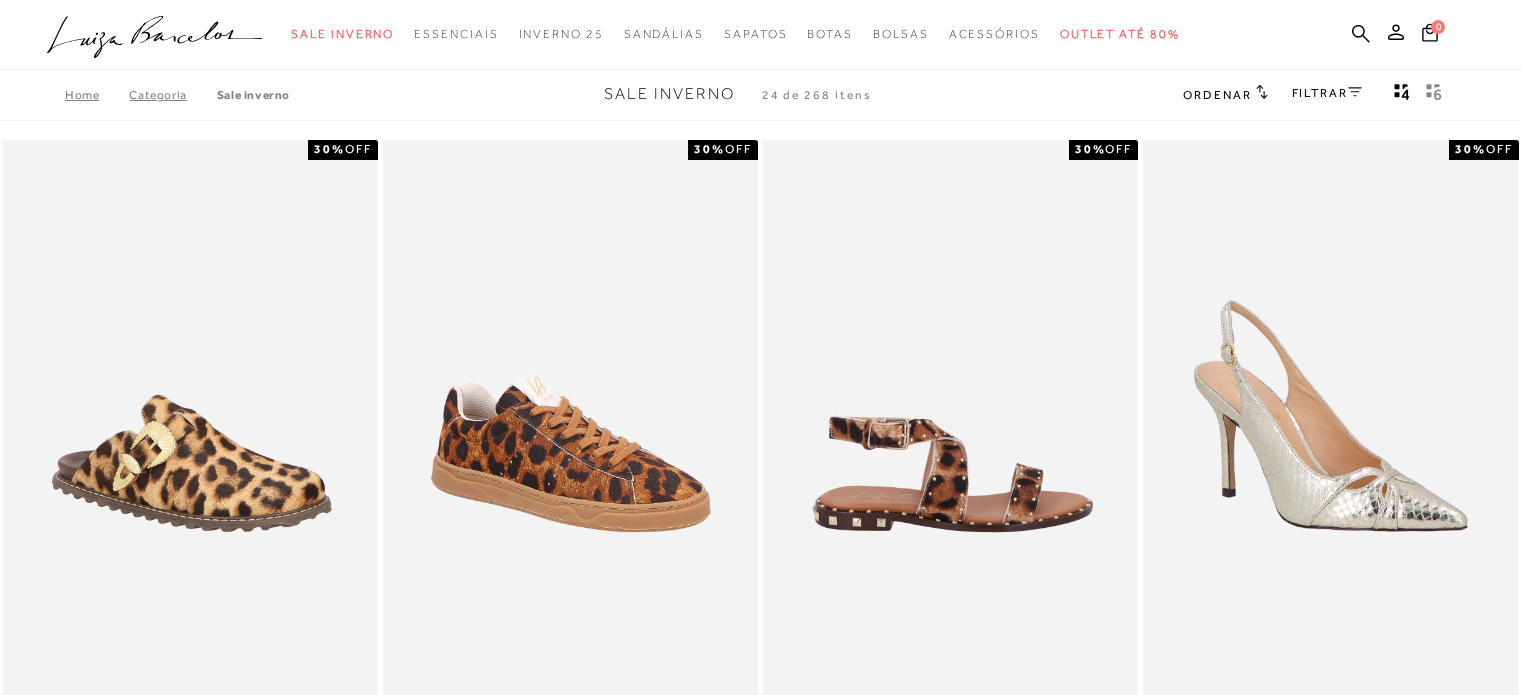 scroll, scrollTop: 0, scrollLeft: 0, axis: both 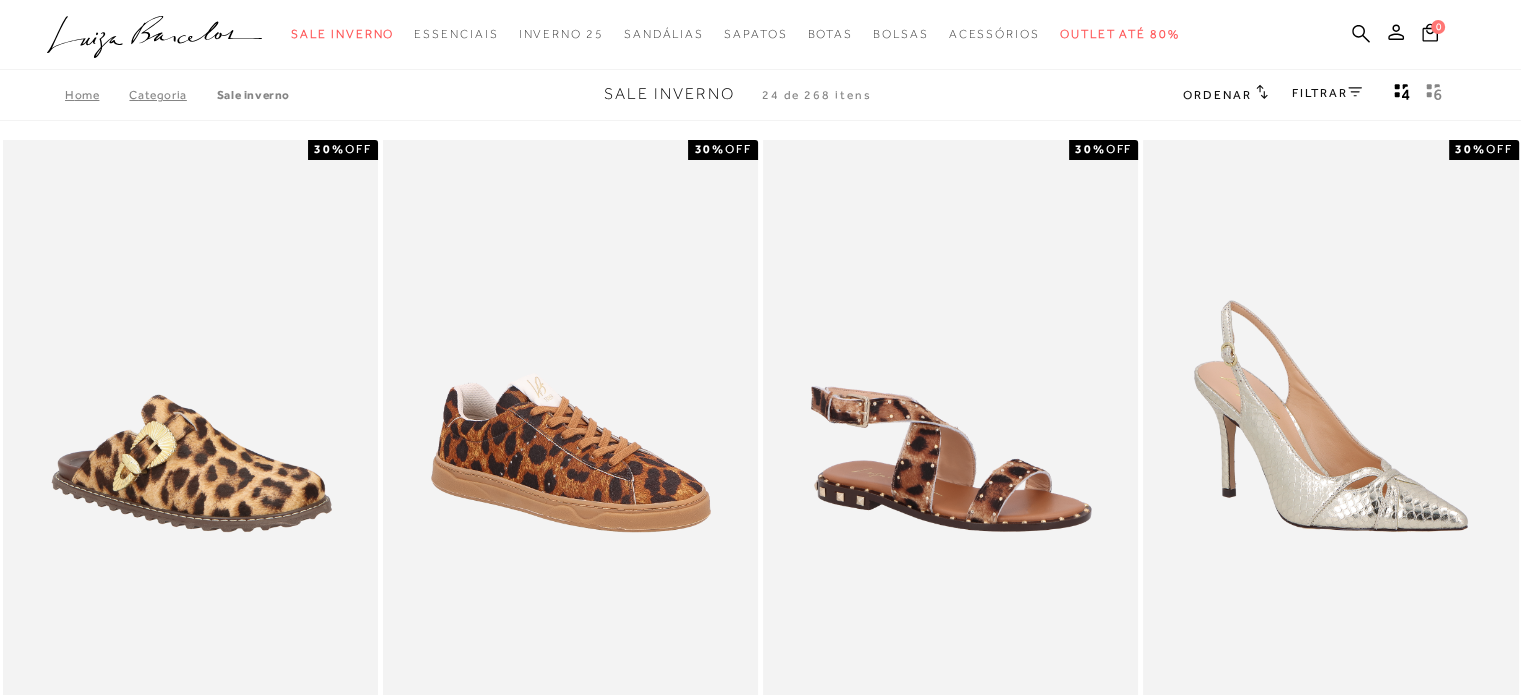 click on "Sale Inverno" at bounding box center (253, 95) 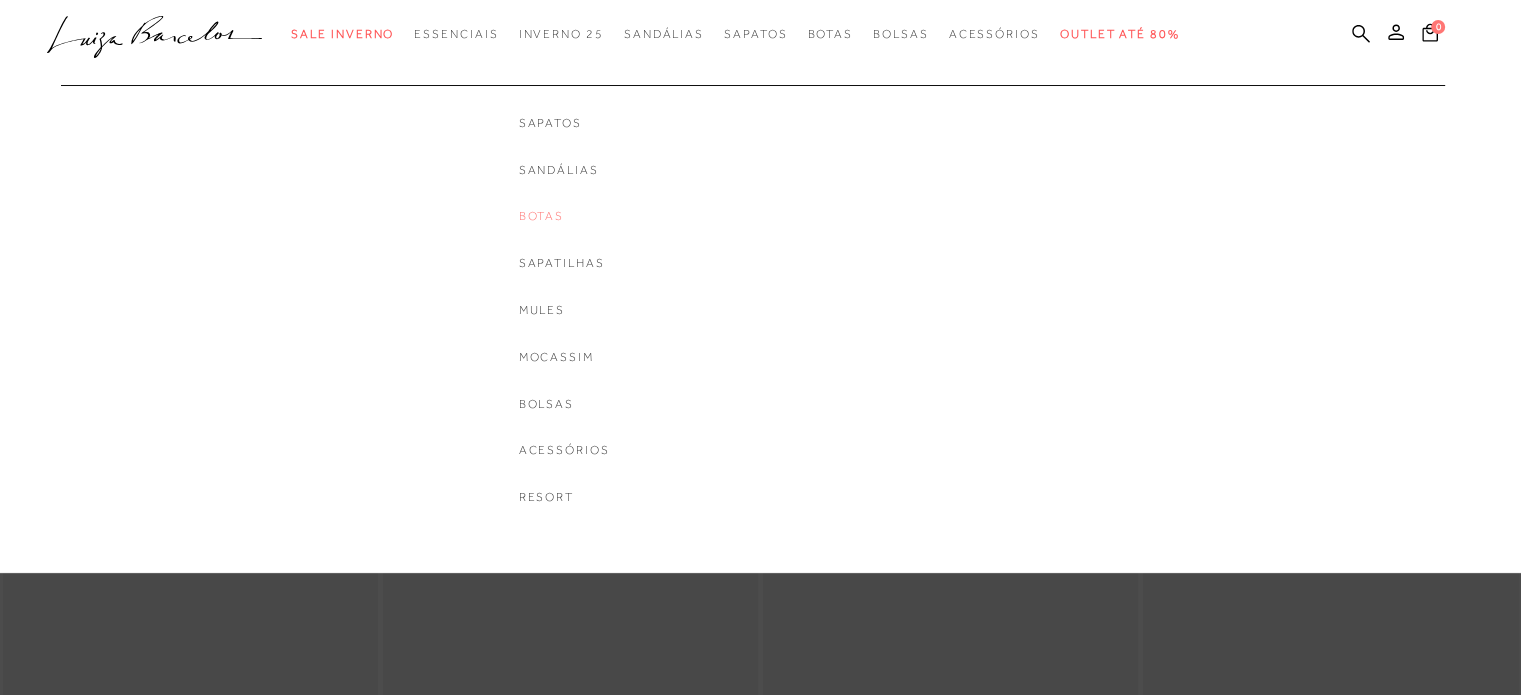 click on "Botas" at bounding box center (564, 216) 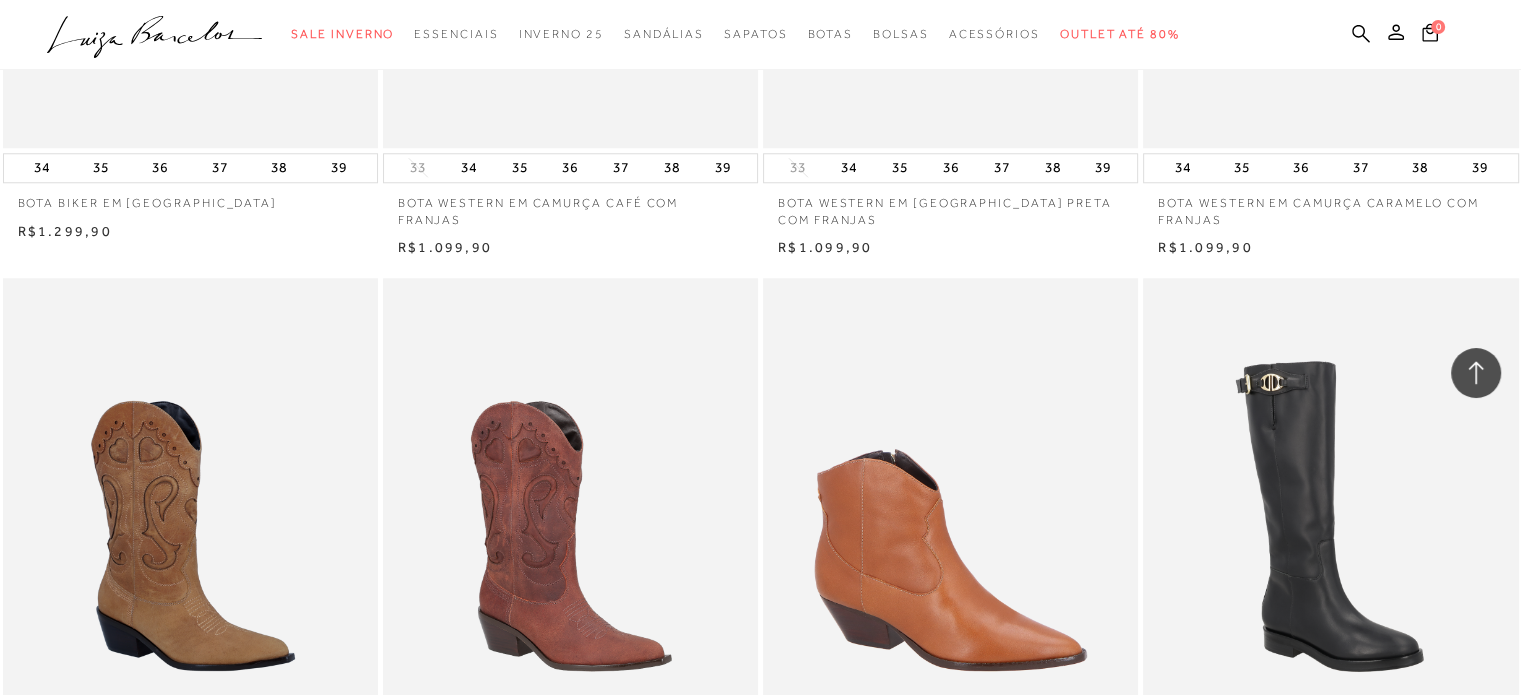 scroll, scrollTop: 1976, scrollLeft: 0, axis: vertical 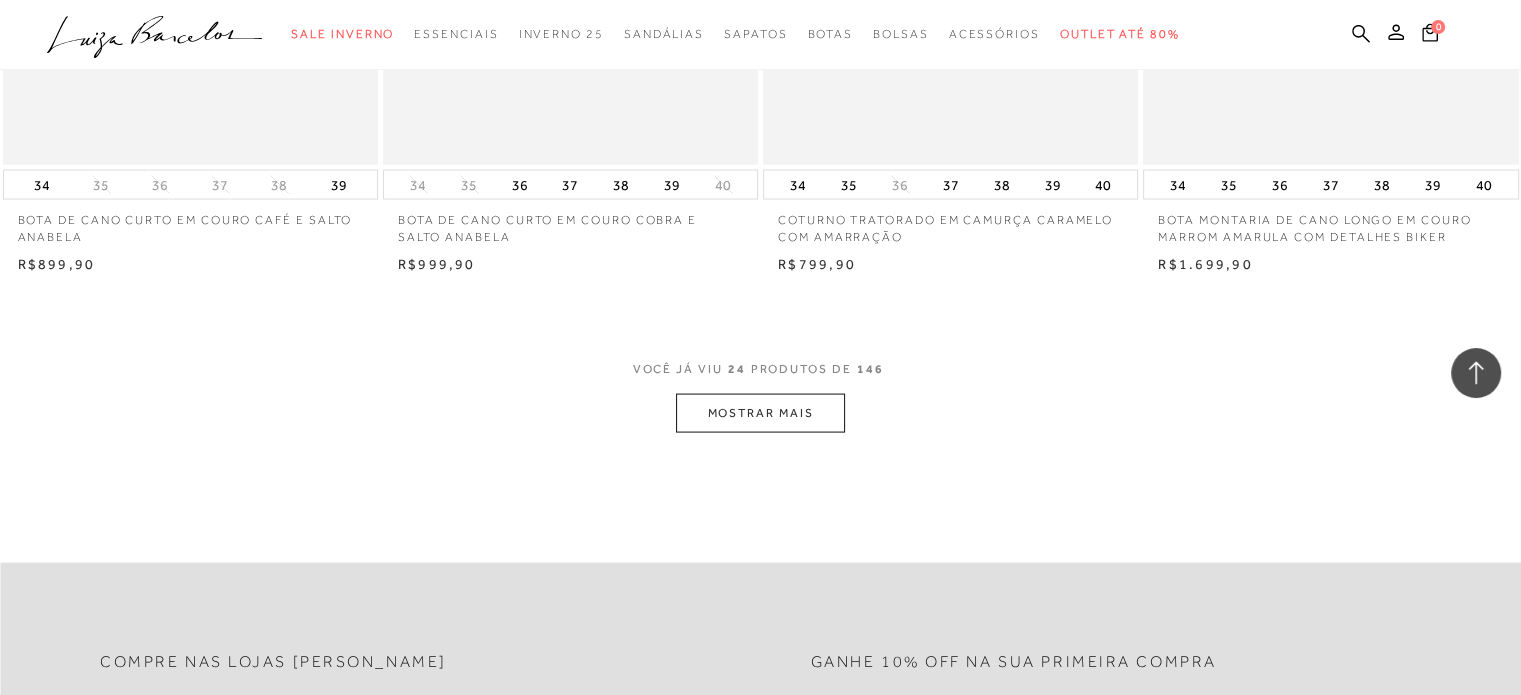 click on "MOSTRAR MAIS" at bounding box center [760, 413] 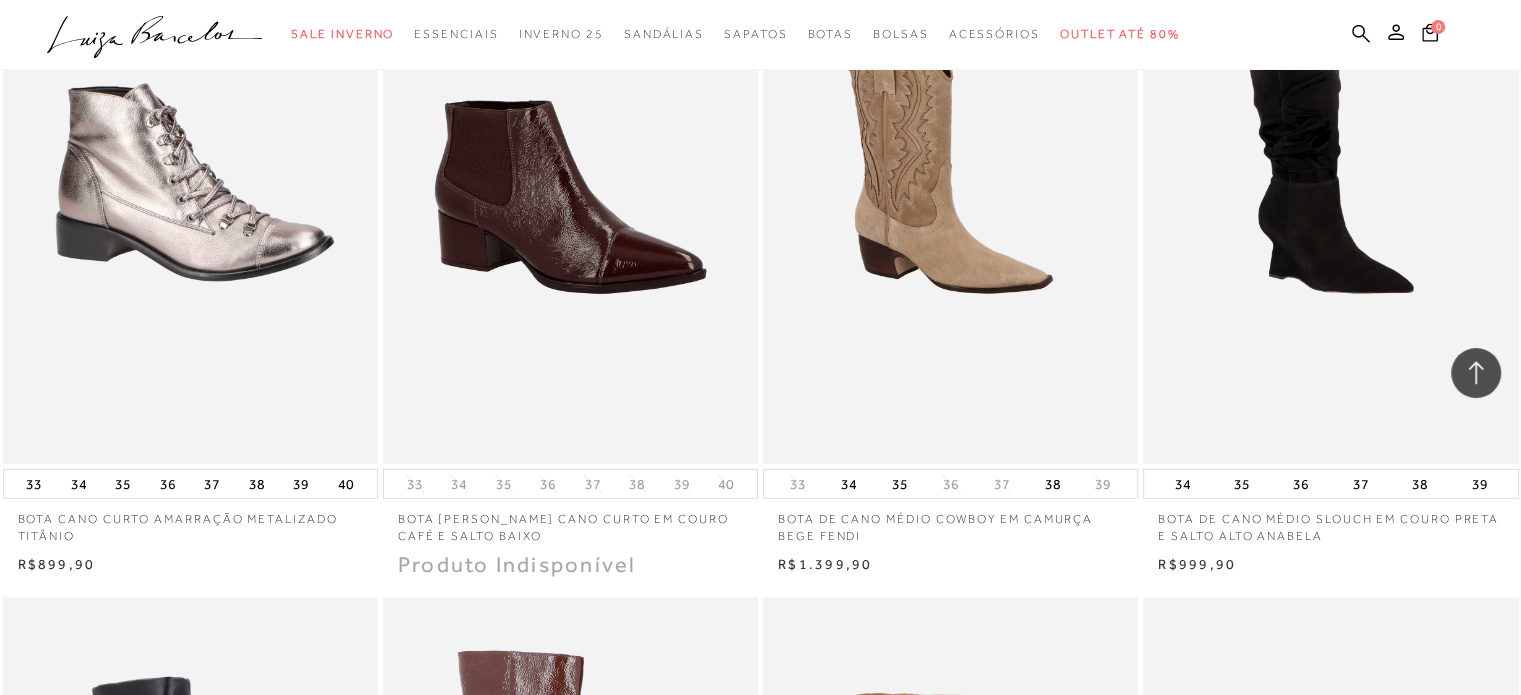 scroll, scrollTop: 5841, scrollLeft: 0, axis: vertical 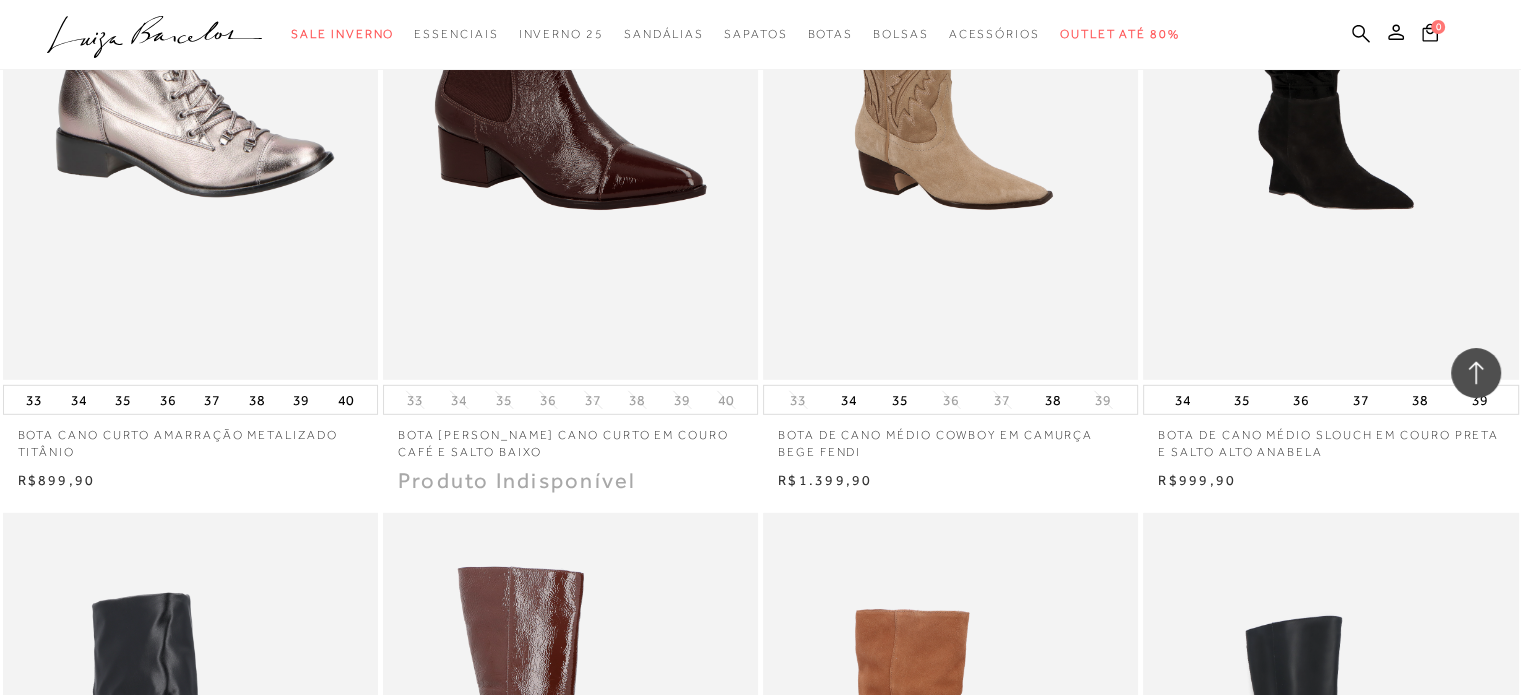 drag, startPoint x: 1049, startPoint y: 411, endPoint x: 1060, endPoint y: 476, distance: 65.9242 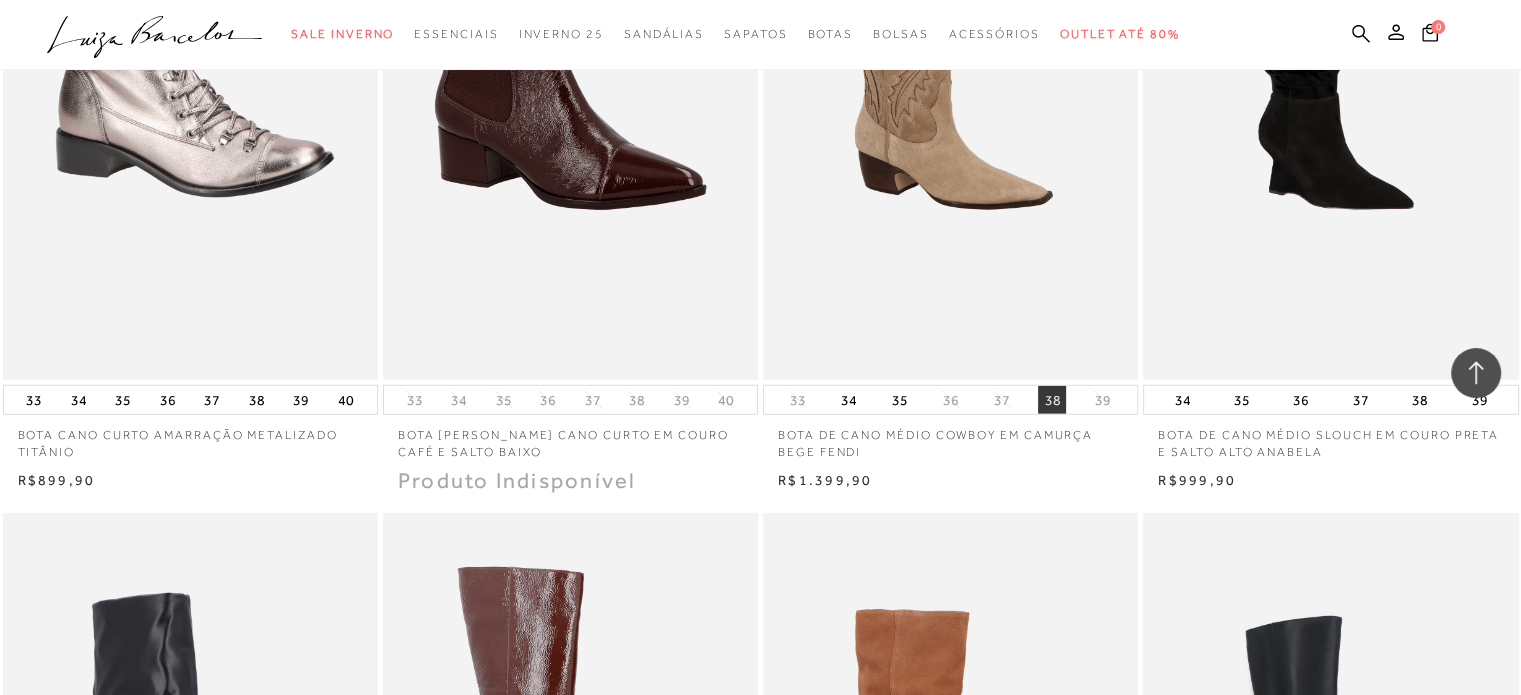 click on "38" at bounding box center (1052, 400) 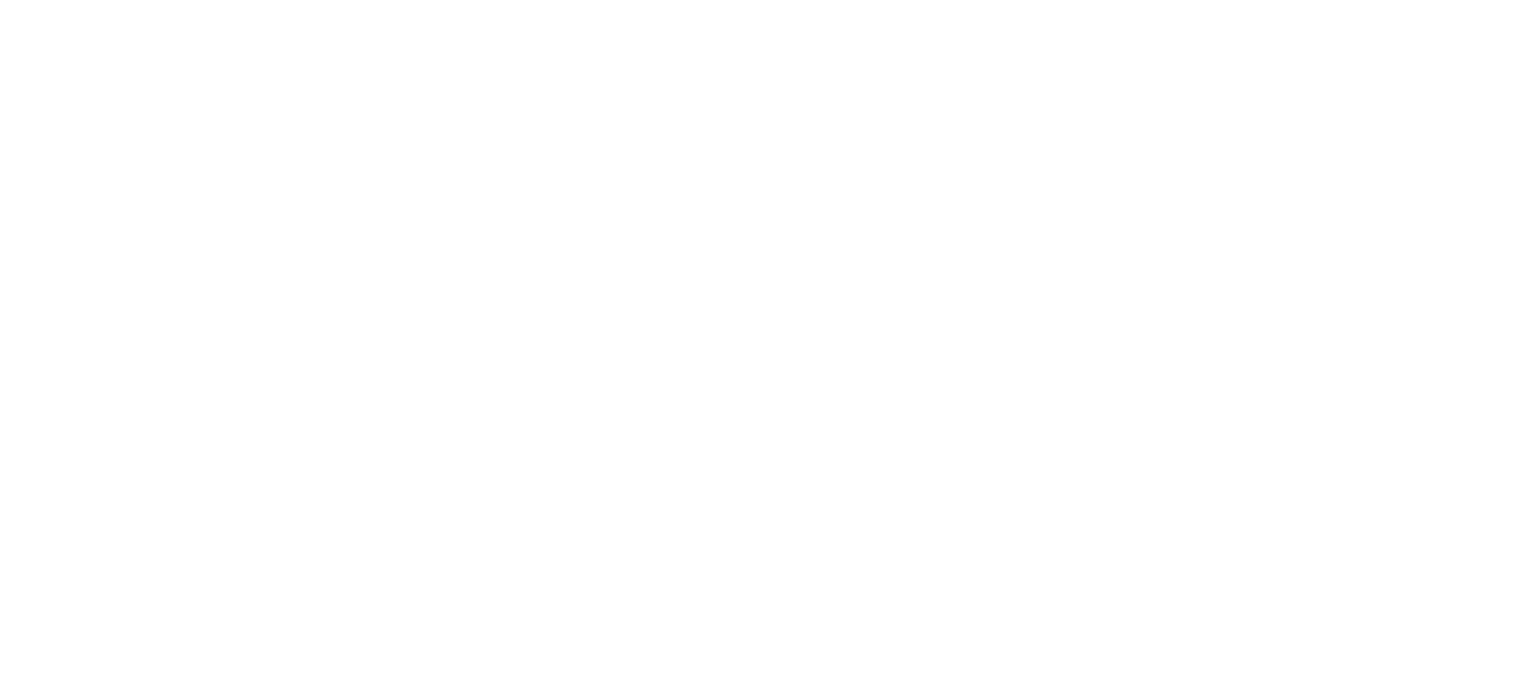 scroll, scrollTop: 0, scrollLeft: 0, axis: both 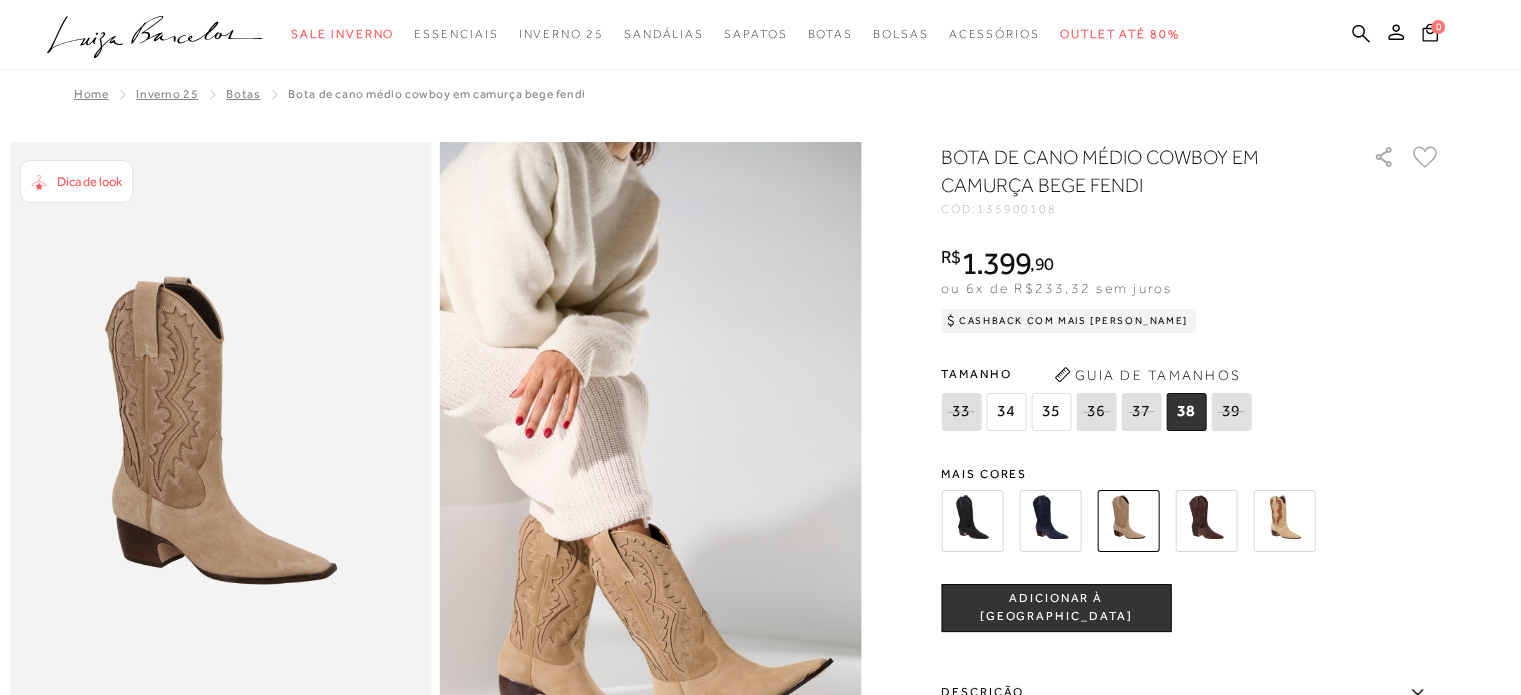 click at bounding box center (1206, 521) 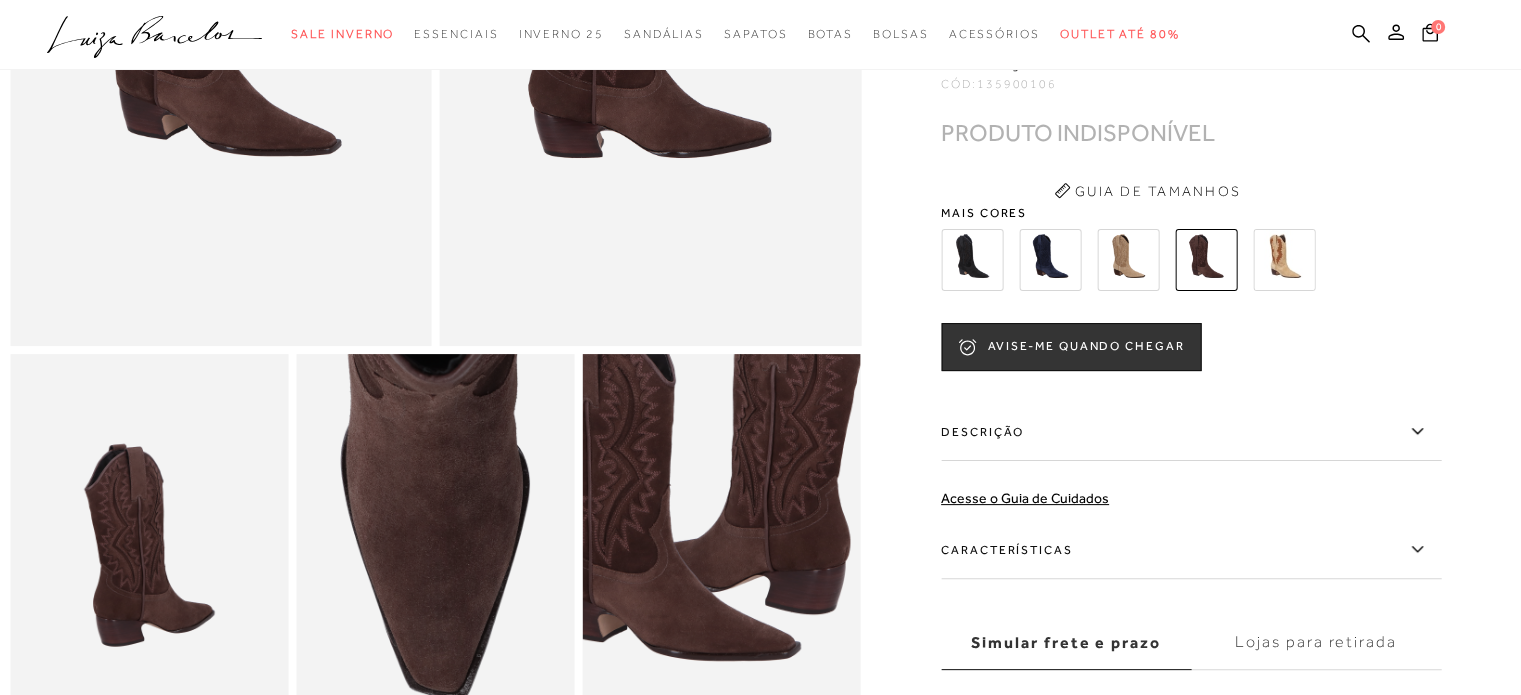 scroll, scrollTop: 393, scrollLeft: 0, axis: vertical 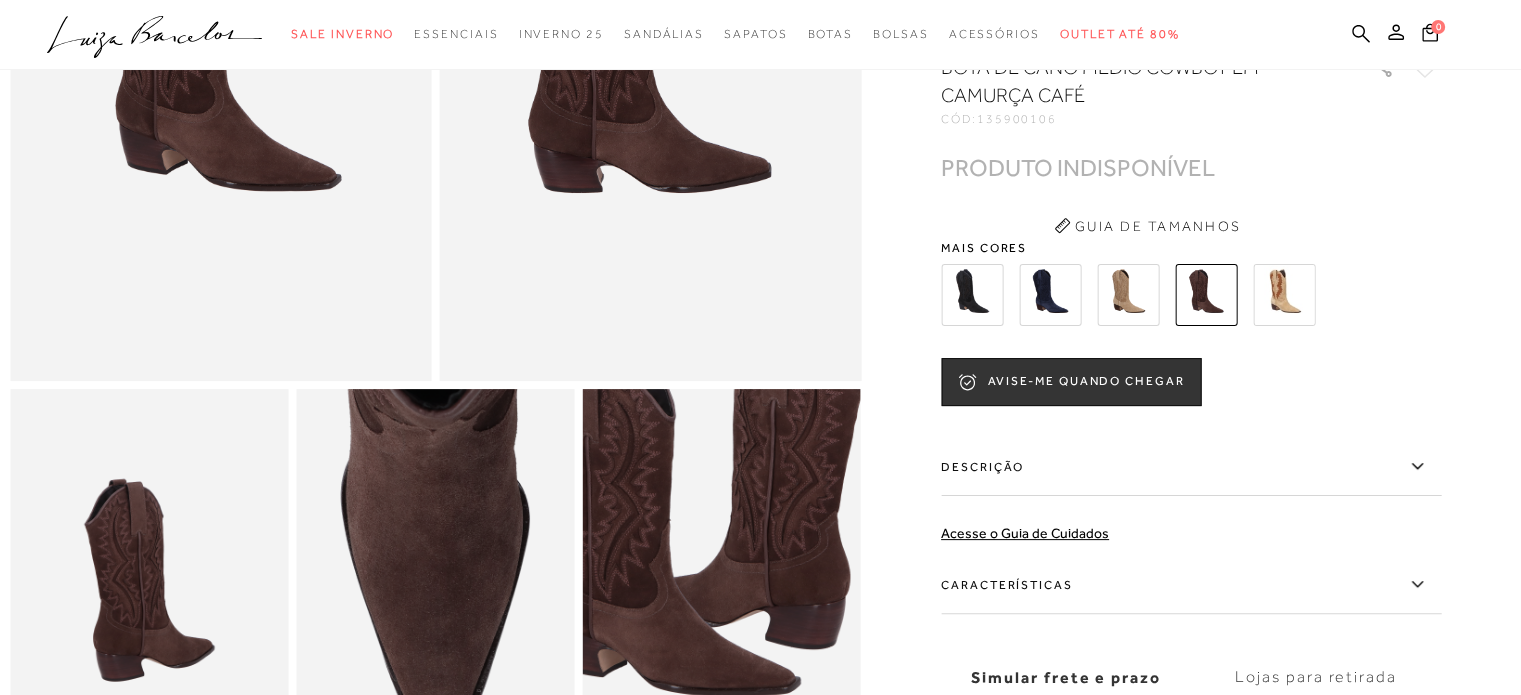 click at bounding box center [1128, 295] 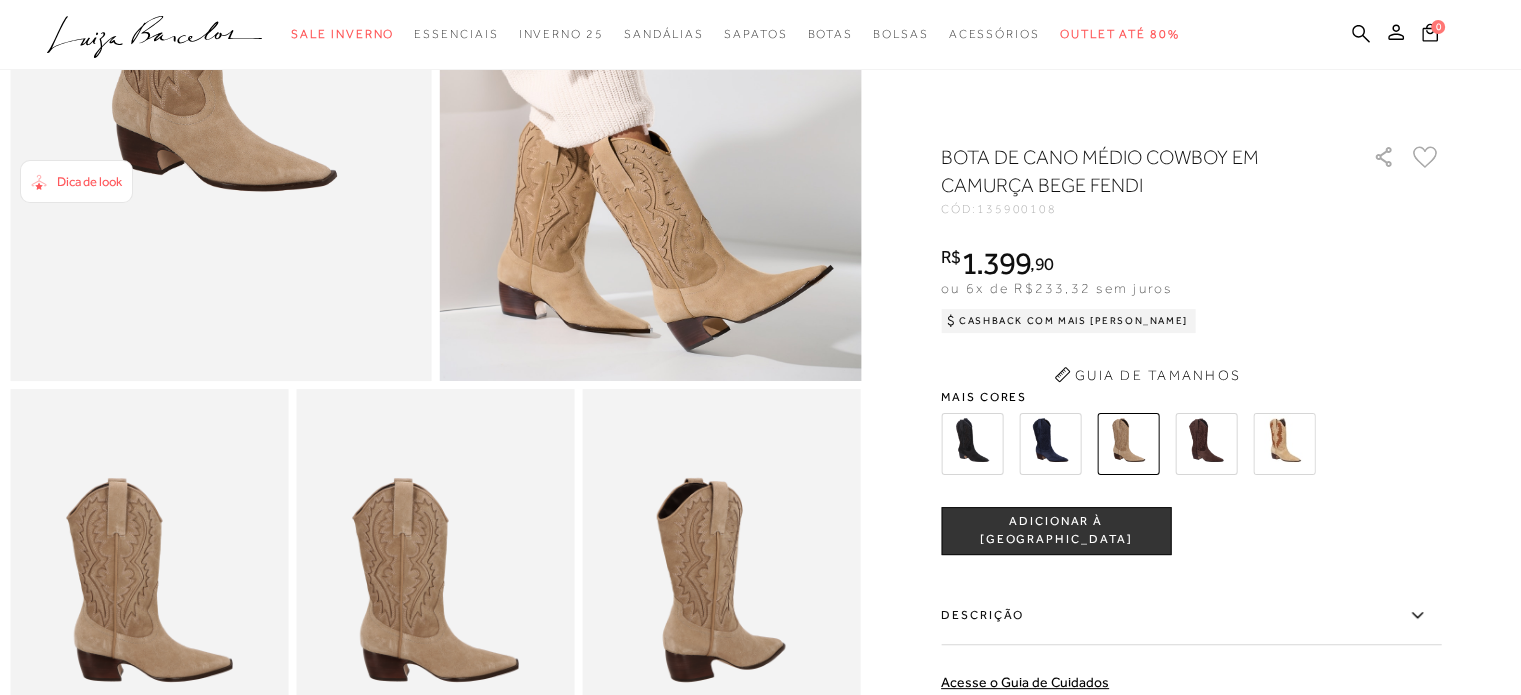 scroll, scrollTop: 0, scrollLeft: 0, axis: both 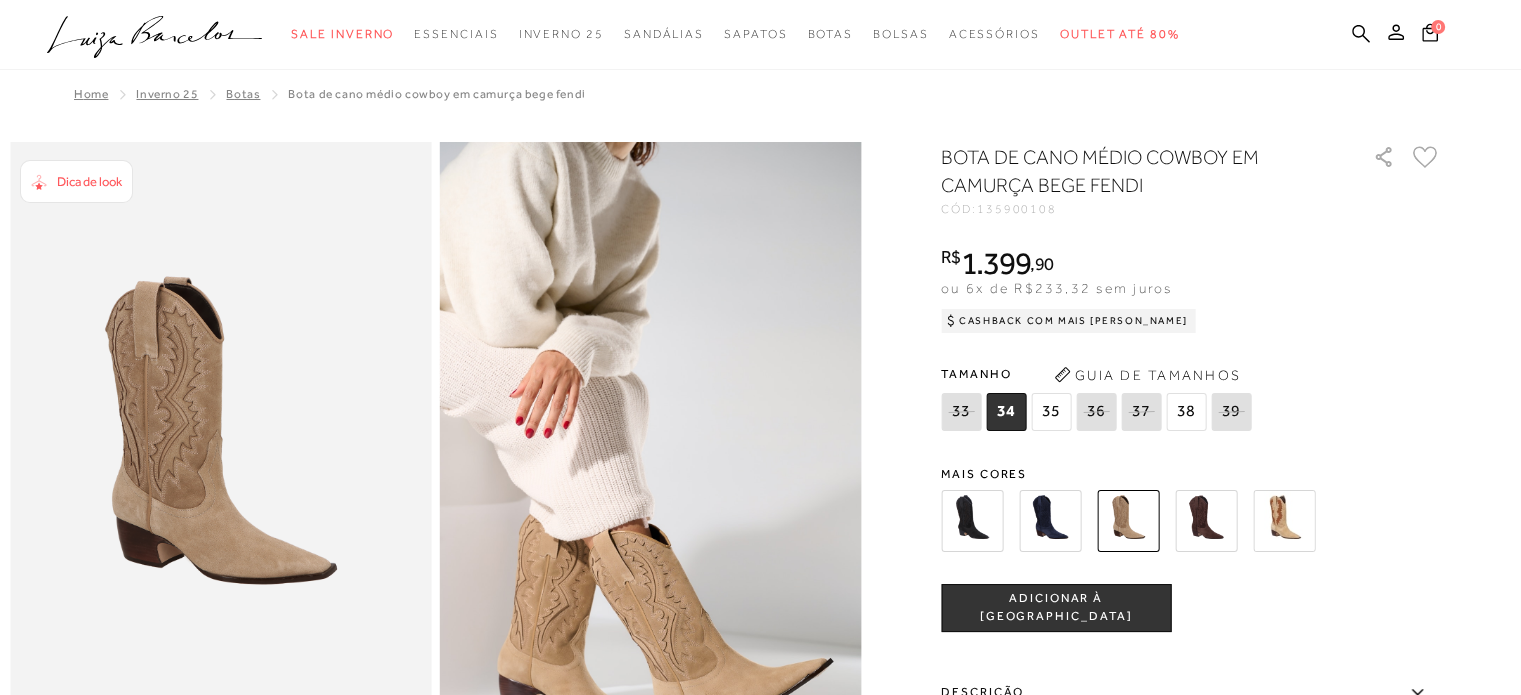 click on "Tamanho
33
34
35" at bounding box center (1191, 397) 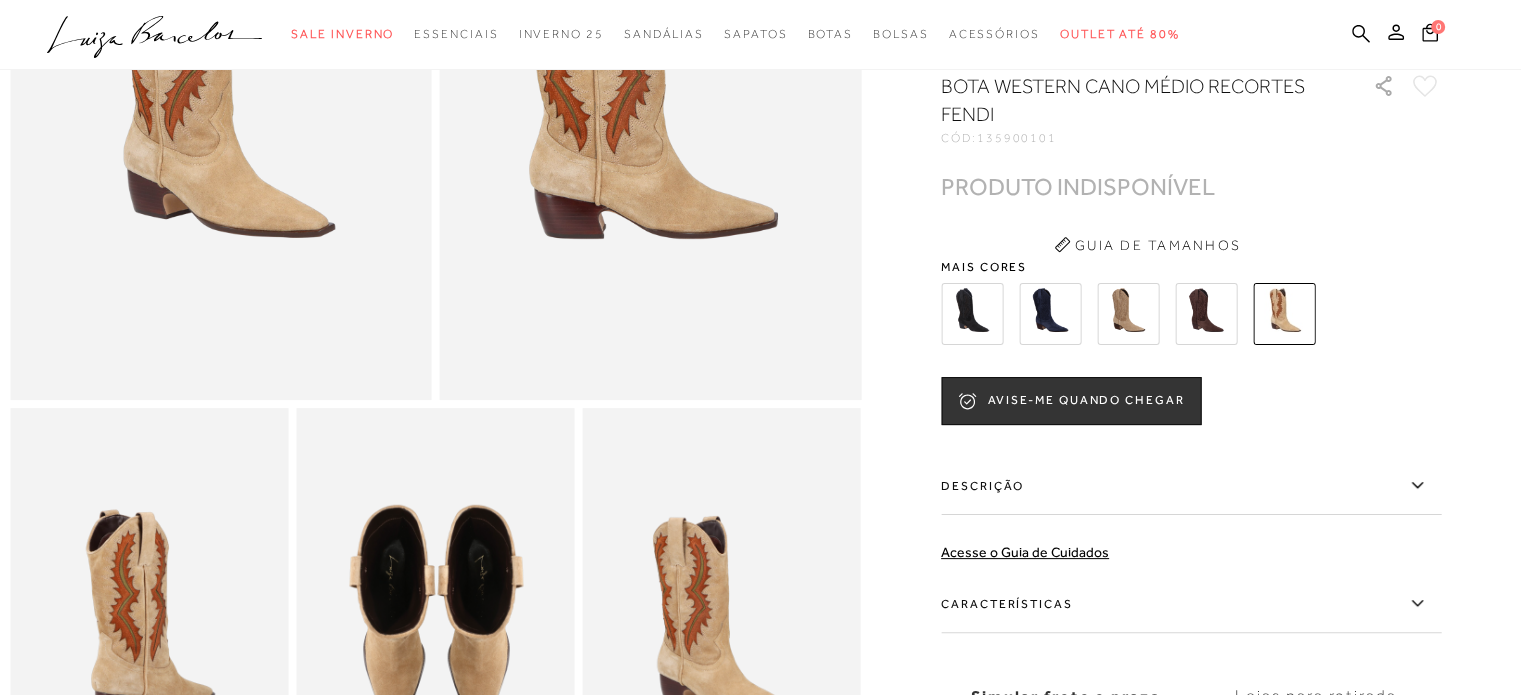 scroll, scrollTop: 199, scrollLeft: 0, axis: vertical 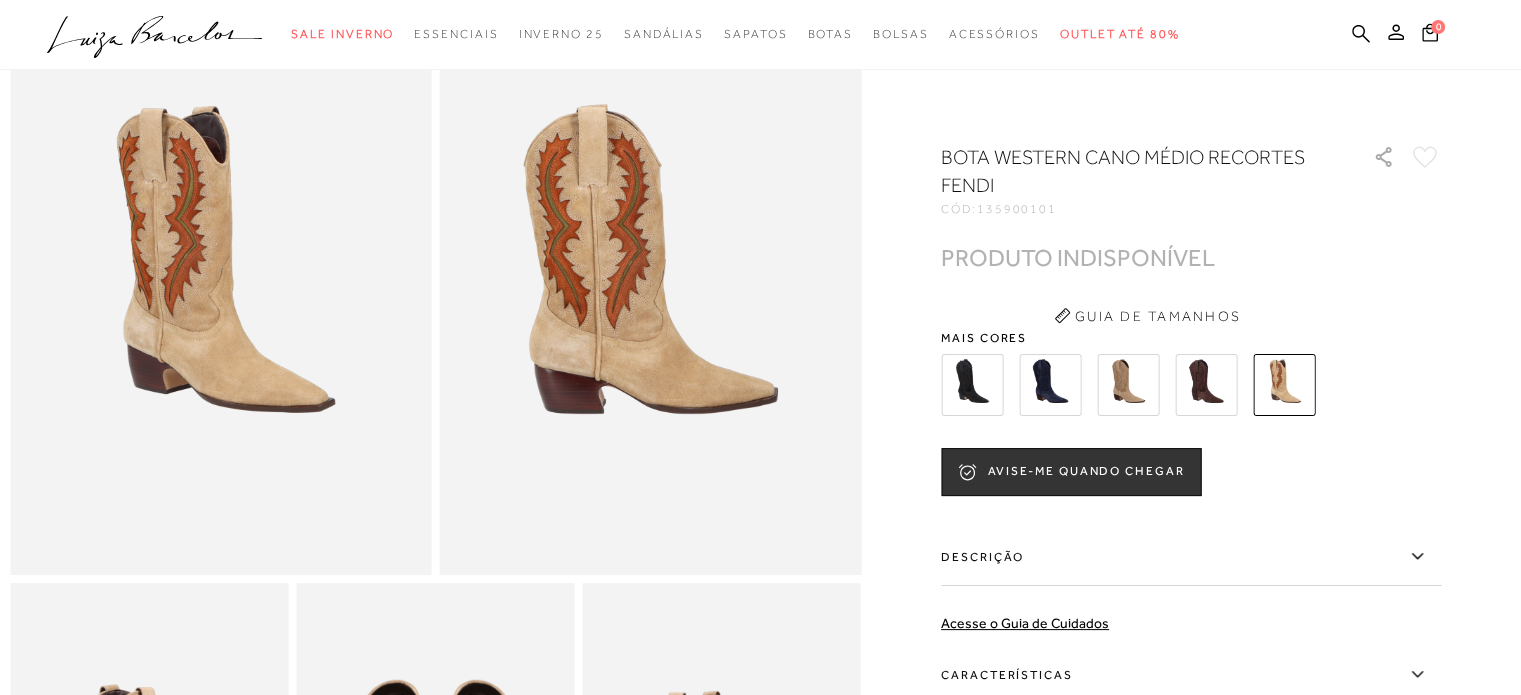 click at bounding box center (1128, 385) 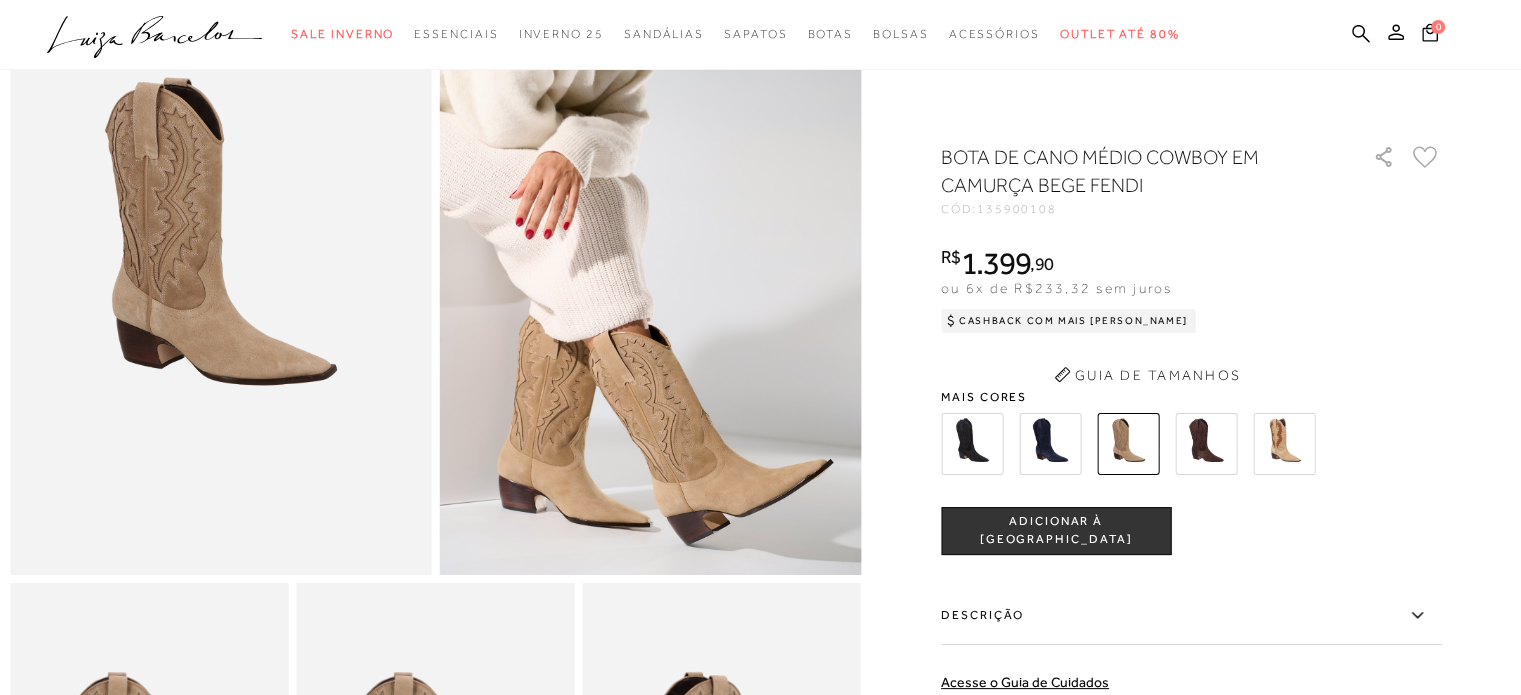 scroll, scrollTop: 0, scrollLeft: 0, axis: both 